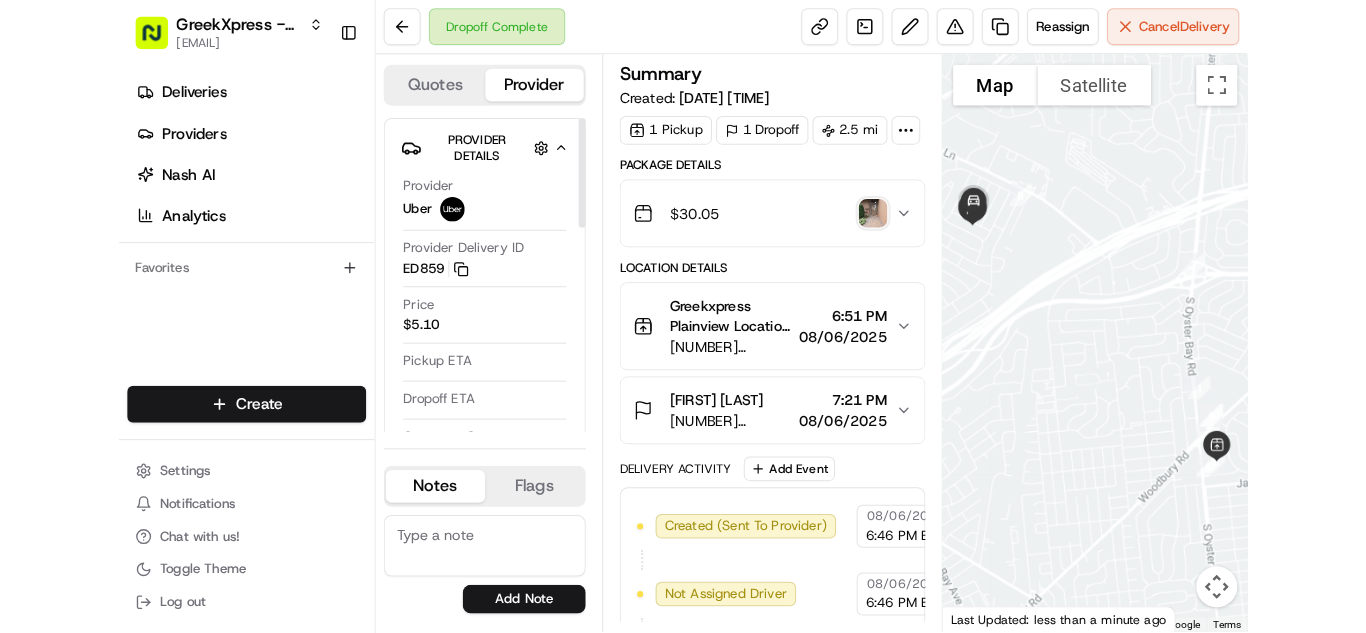 scroll, scrollTop: 0, scrollLeft: 0, axis: both 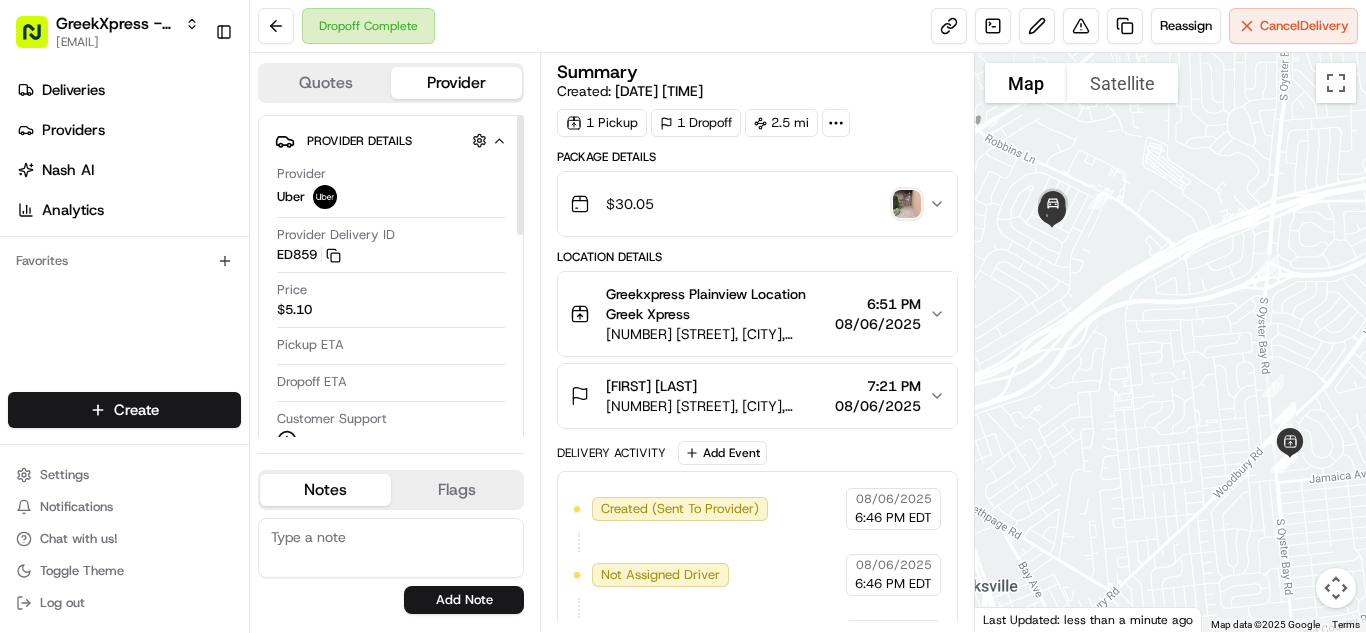 click on "[BRAND] - [CITY] [EMAIL] Toggle Sidebar Deliveries Providers Nash AI Analytics Favorites Main Menu Members & Organization Organization Users Roles Preferences Customization Tracking Orchestration Automations Dispatch Strategy Locations Pickup Locations Dropoff Locations Billing Billing Refund Requests Integrations Notification Triggers Webhooks API Keys Request Logs Create Settings Notifications Chat with us! Toggle Theme Log out Dropoff Complete Reassign Cancel Delivery Quotes Provider Provider Details Hidden ( 1 ) Provider Uber Provider Delivery ID ED859 Copy del_NAKVbUf4QjCZkDPCxG7YWQ ED859 Price $5.10 Pickup ETA Dropoff ETA Customer Support Driver Details Hidden ( 6 ) Name [FIRST] [LAST] Pickup Phone Number [PHONE] Dropoff Phone Number [PHONE] Tip $5.00 Type car Make Honda Model Accord Color black Notes Flags [EMAIL] Add Note [EMAIL] Add Flag Summary Created: [DATE] [TIME] 1 Pickup 1 Dropoff 2.5 mi $ +" at bounding box center [683, 316] 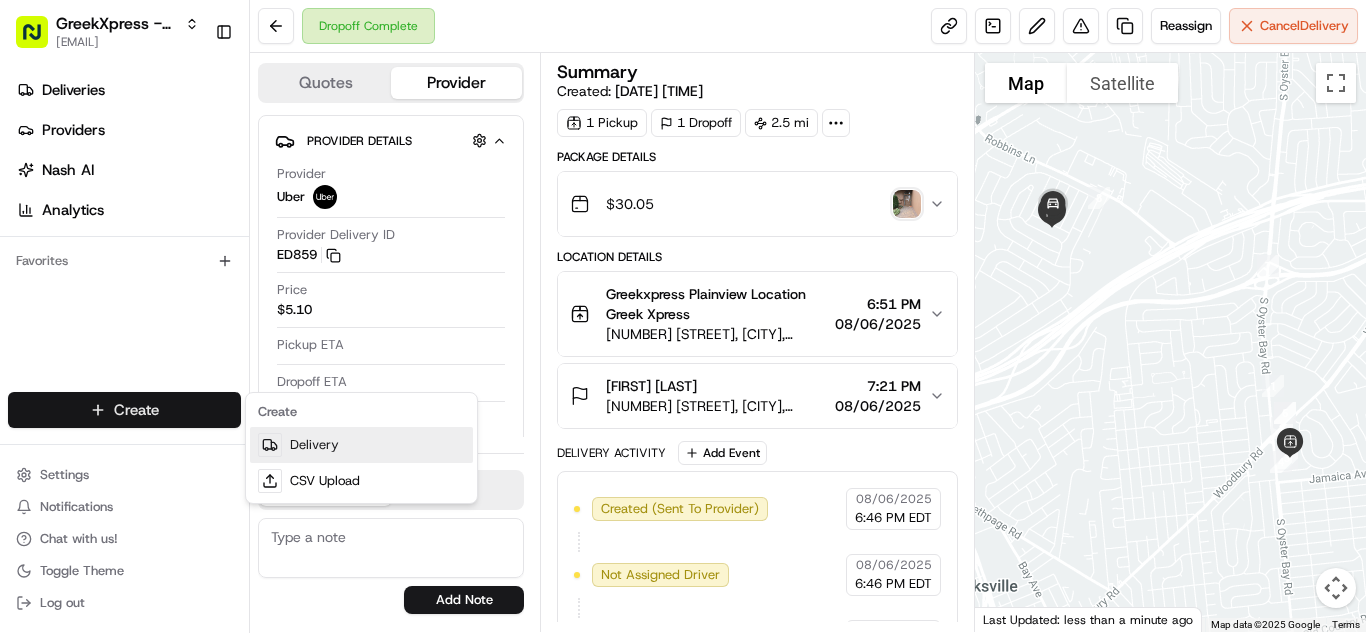click on "Delivery" at bounding box center [361, 445] 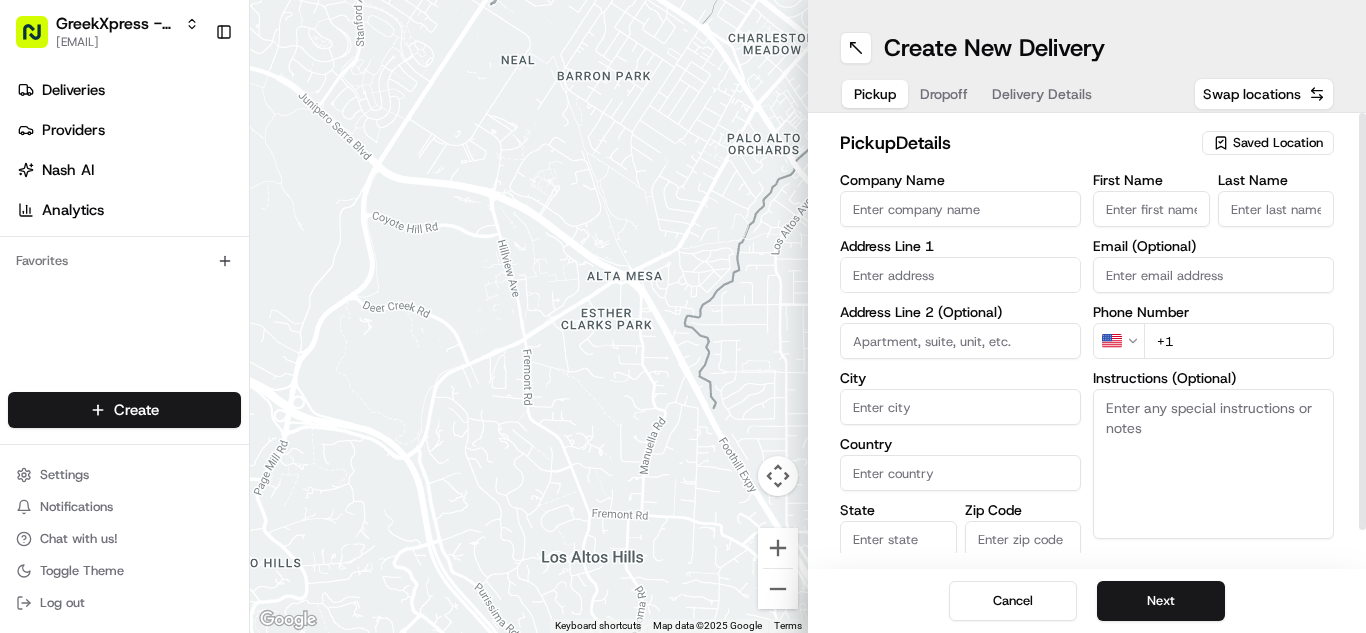click on "Saved Location" at bounding box center [1268, 143] 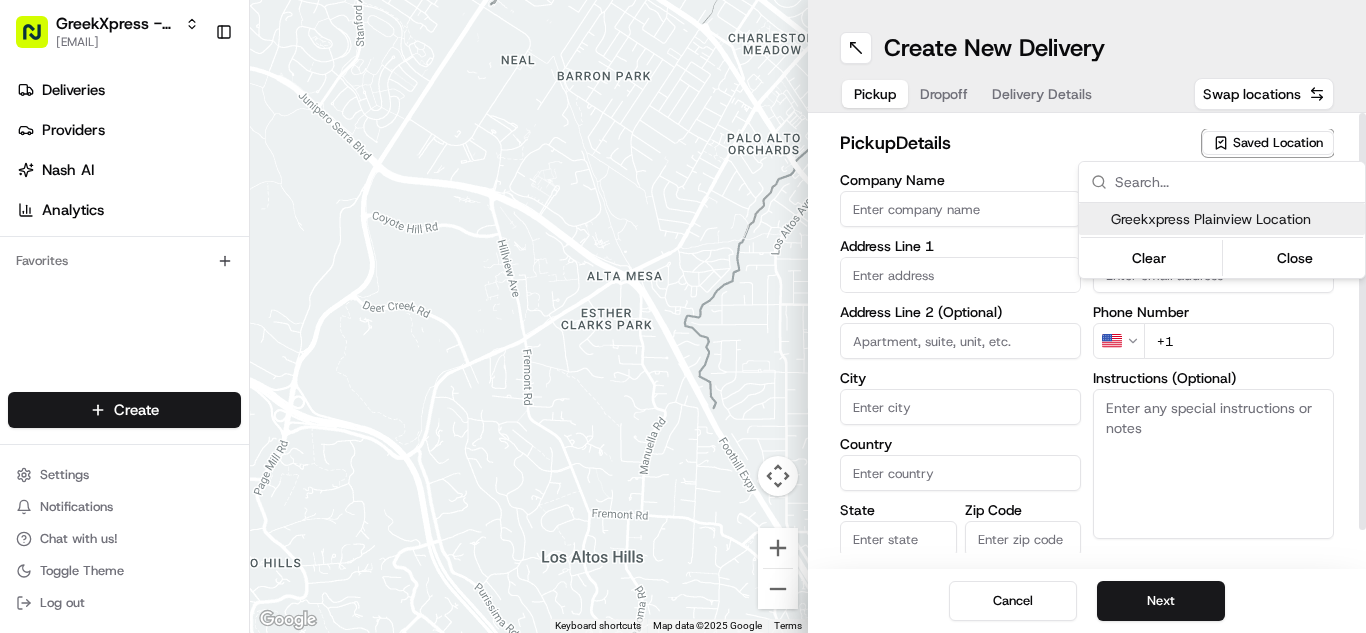 click on "Greekxpress Plainview Location" at bounding box center [1234, 219] 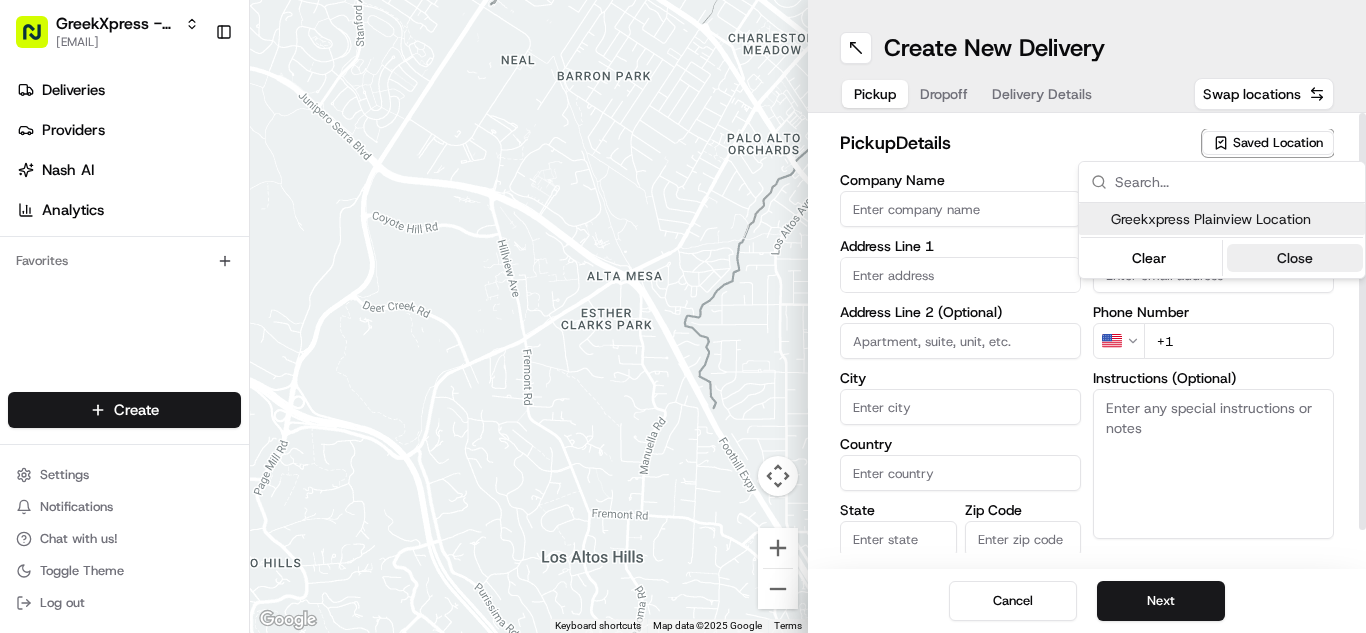 type on "Greekxpress Plainview Location" 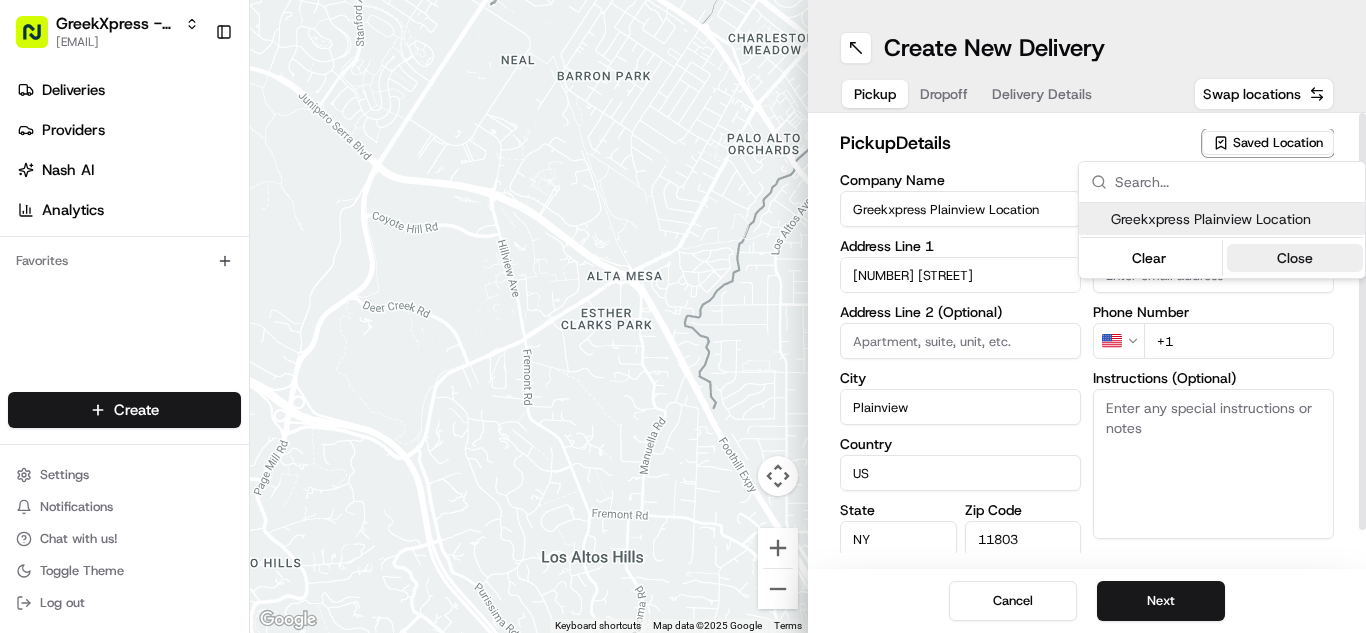 type on "Xpress" 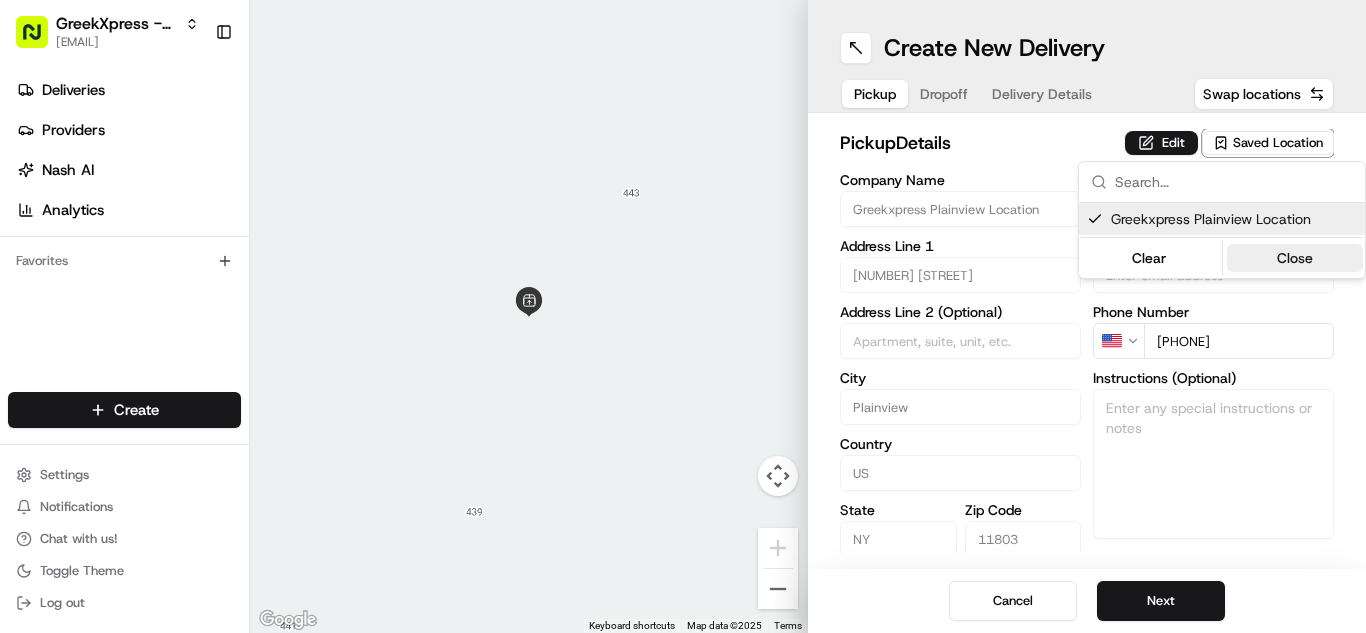 click on "Close" at bounding box center (1295, 258) 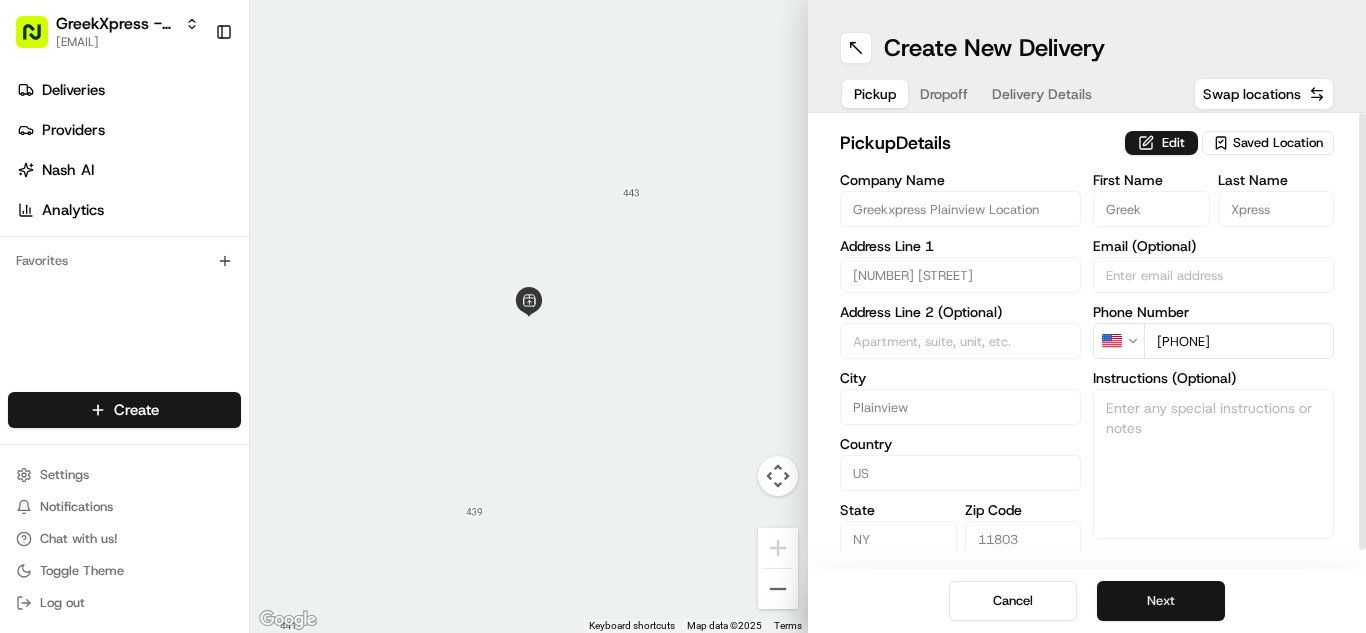 click on "Next" at bounding box center [1161, 601] 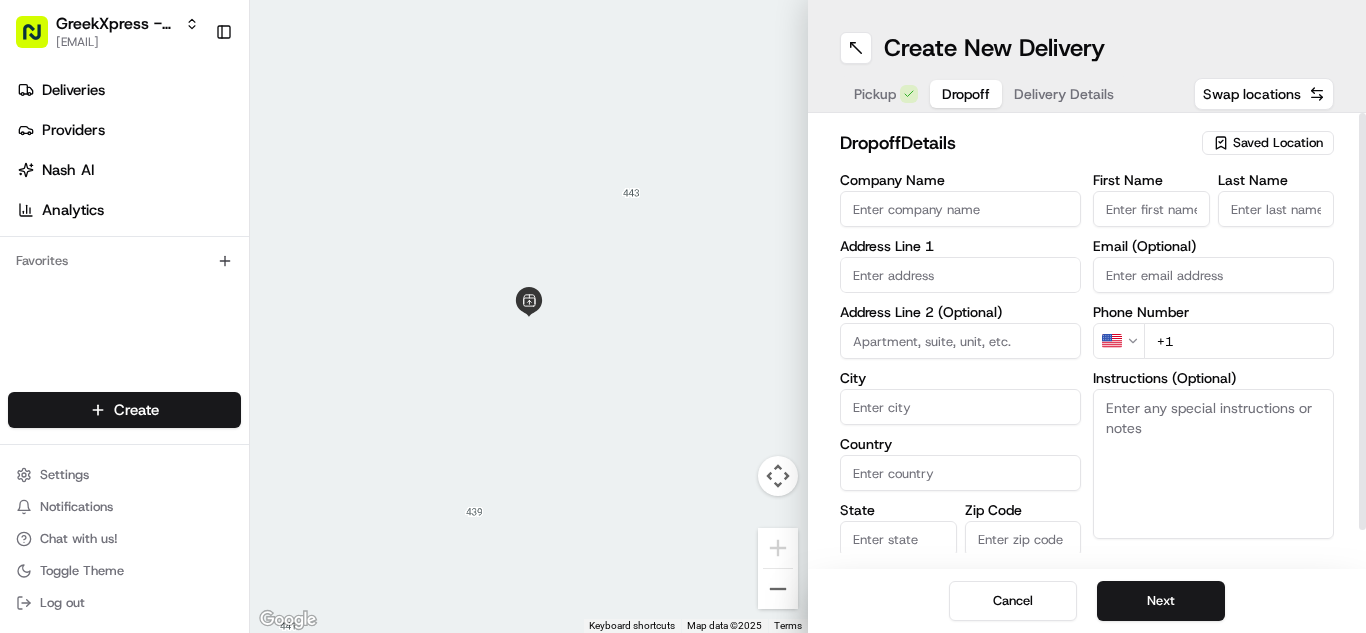 click on "Instructions (Optional)" at bounding box center [1213, 464] 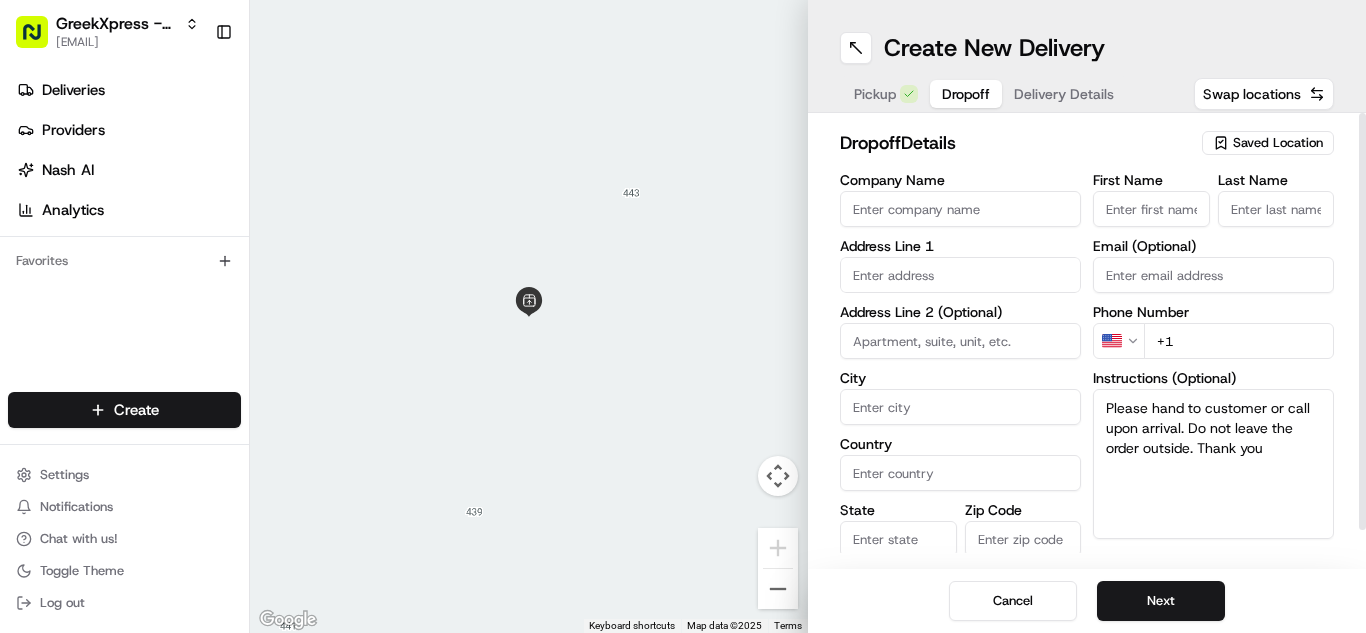 type on "Please hand to customer or call upon arrival. Do not leave the order outside. Thank you" 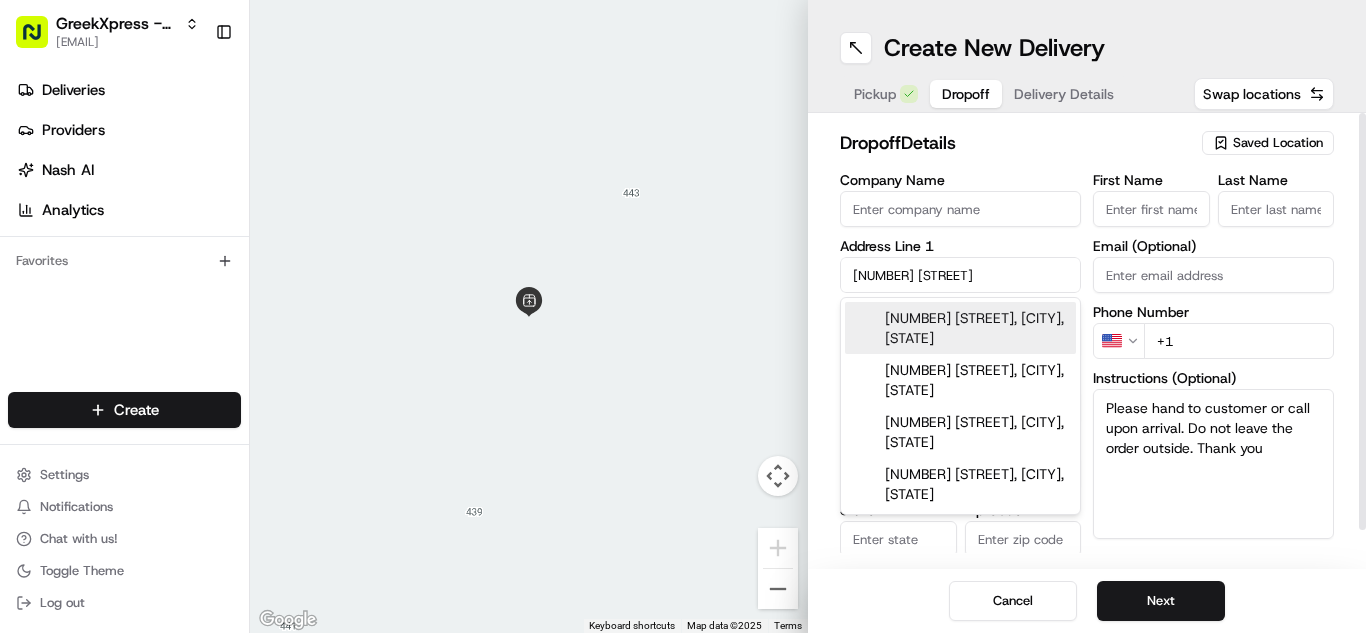 click on "[NUMBER] [STREET], [CITY], [STATE]" at bounding box center [960, 328] 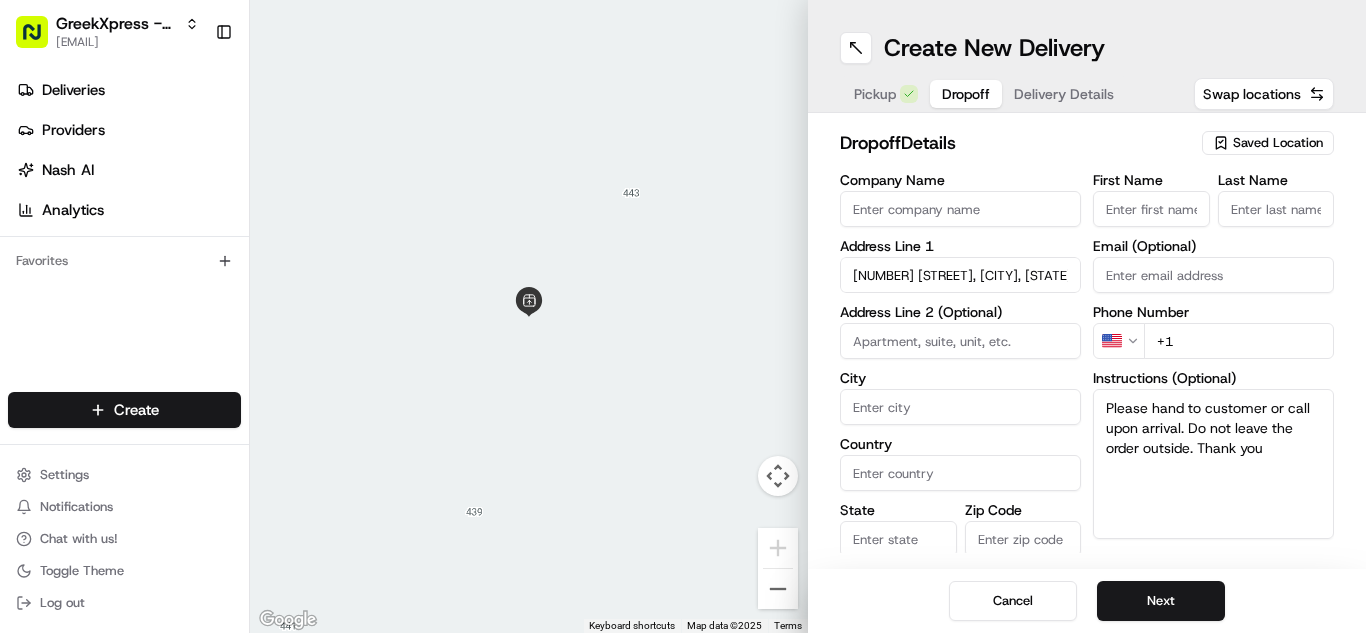 type on "[NUMBER] [STREET], [CITY], [STATE] [POSTAL_CODE], [COUNTRY]" 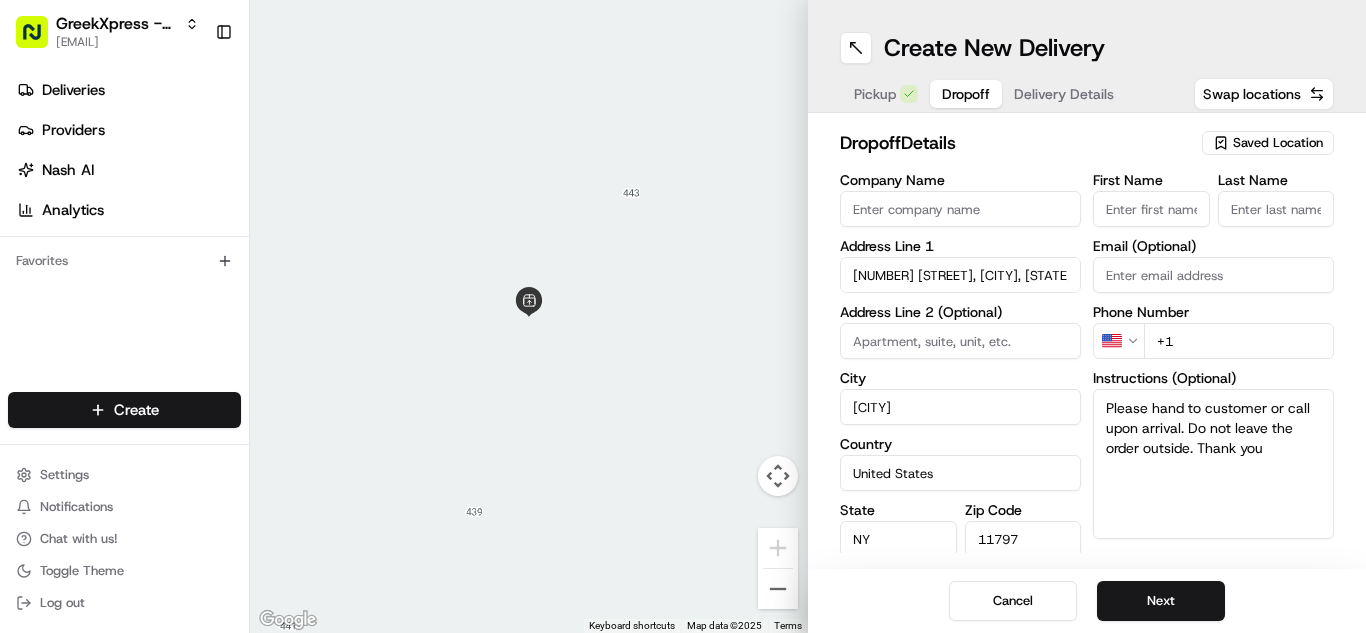 type on "[NUMBER] [STREET]" 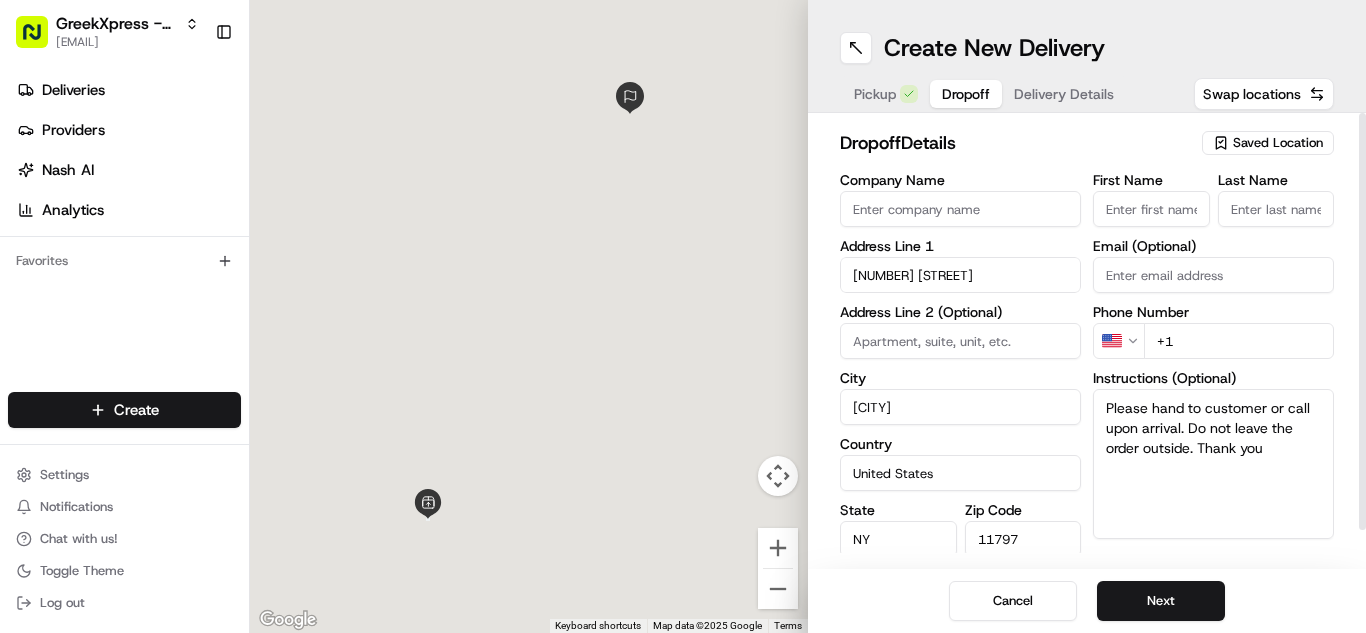 click on "First Name" at bounding box center [1151, 209] 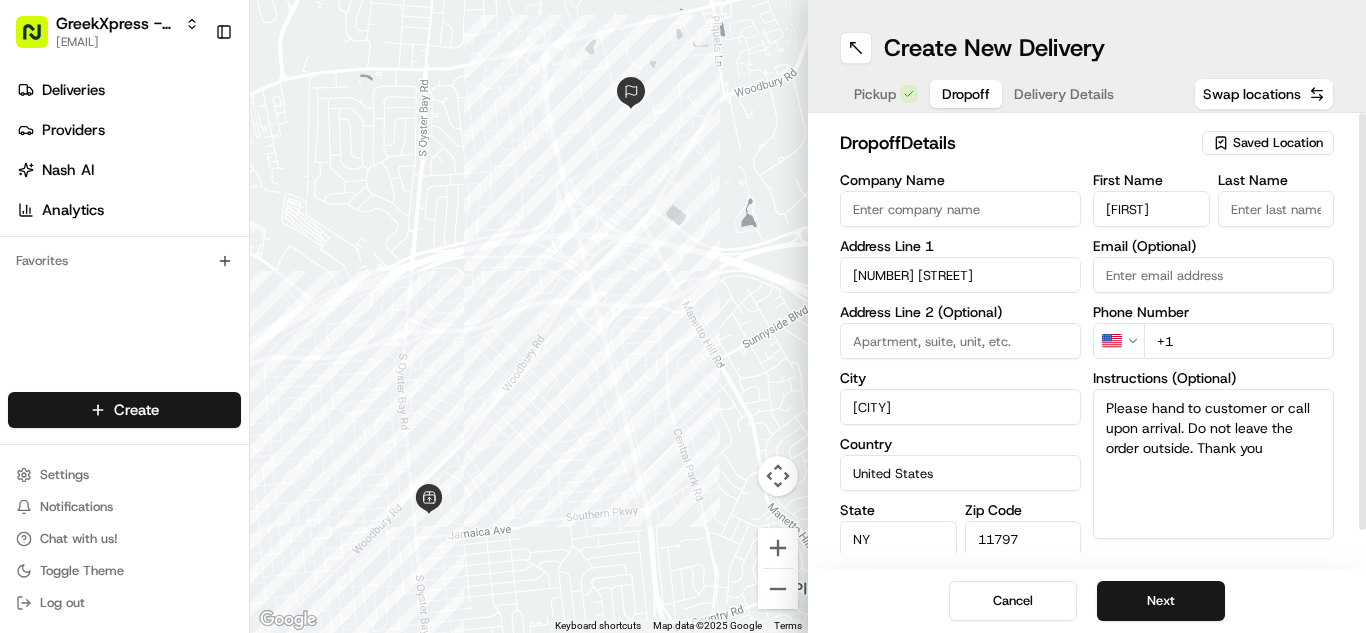 type on "[FIRST]" 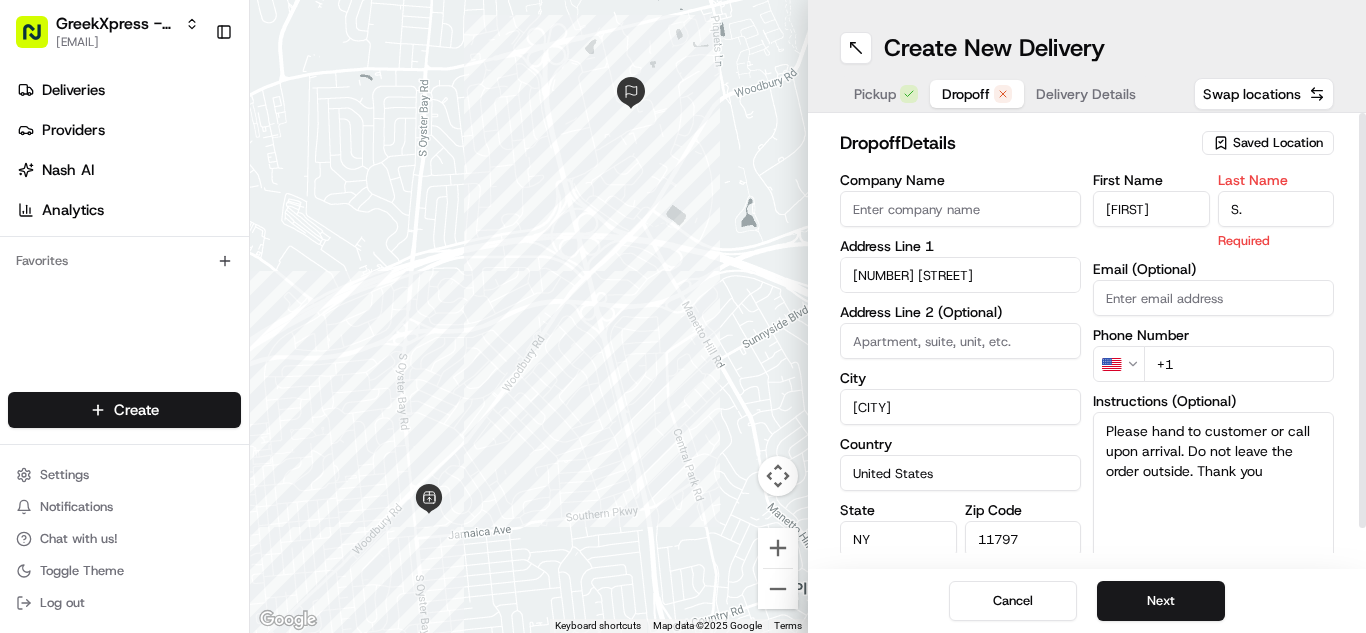 type on "S." 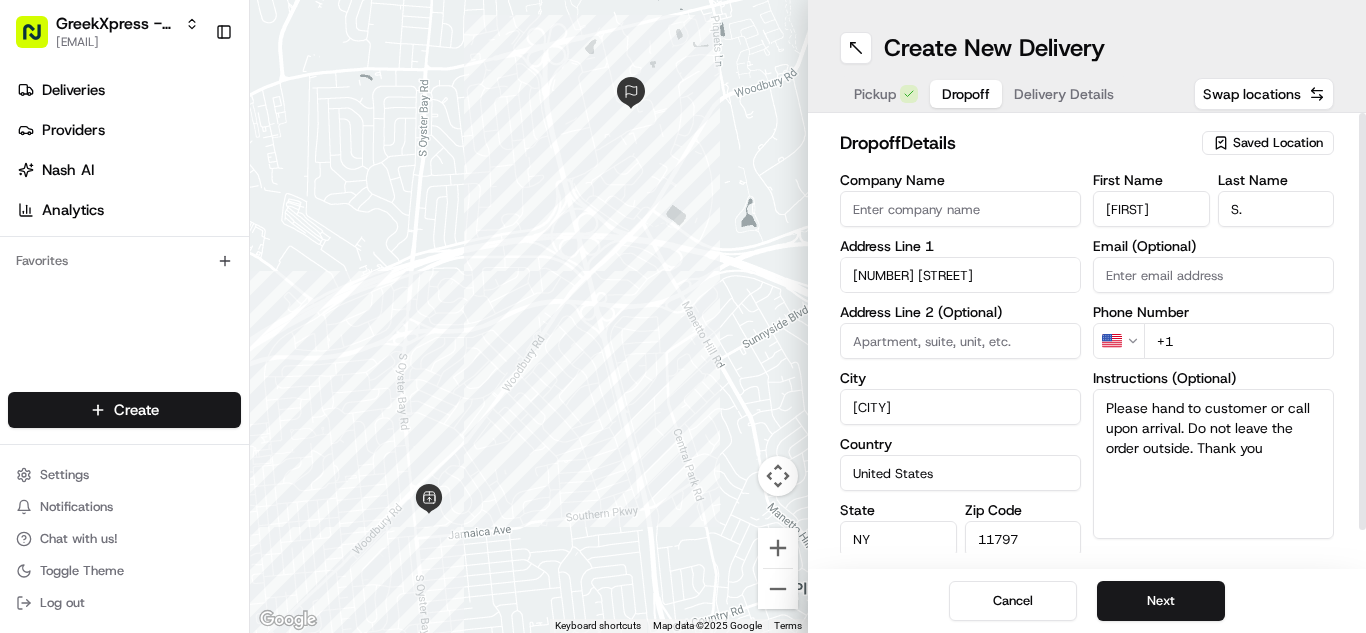 click on "+1" at bounding box center (1239, 341) 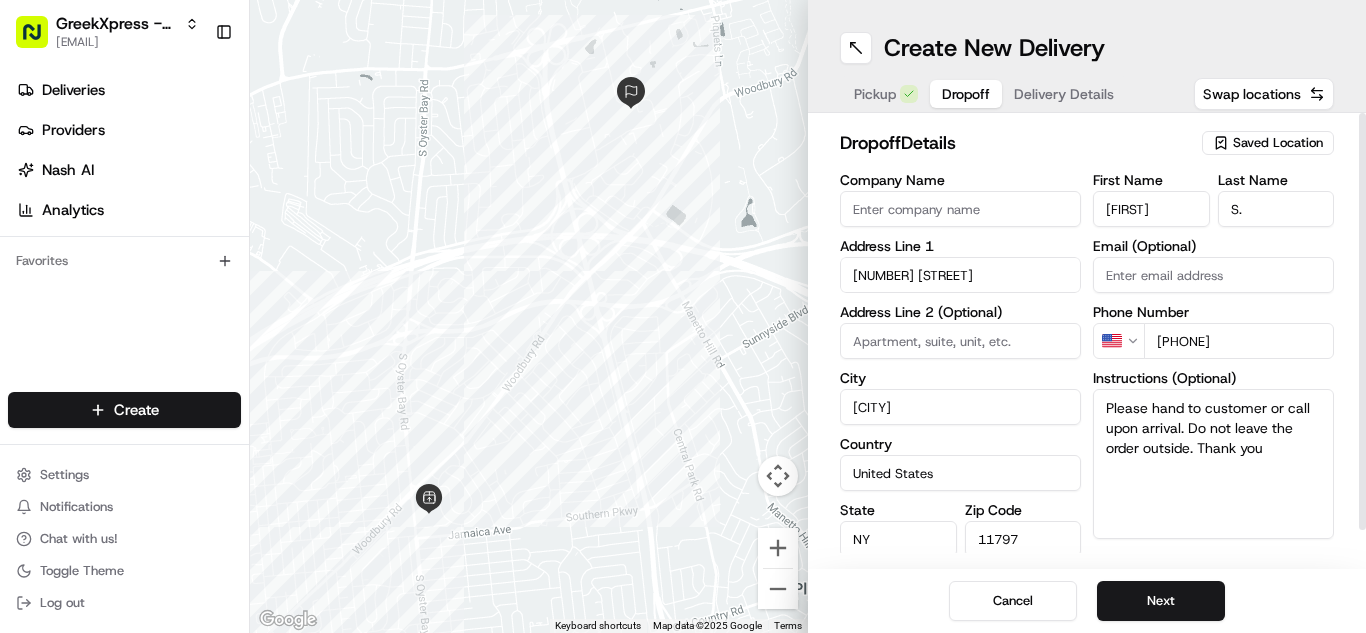 type on "[PHONE]" 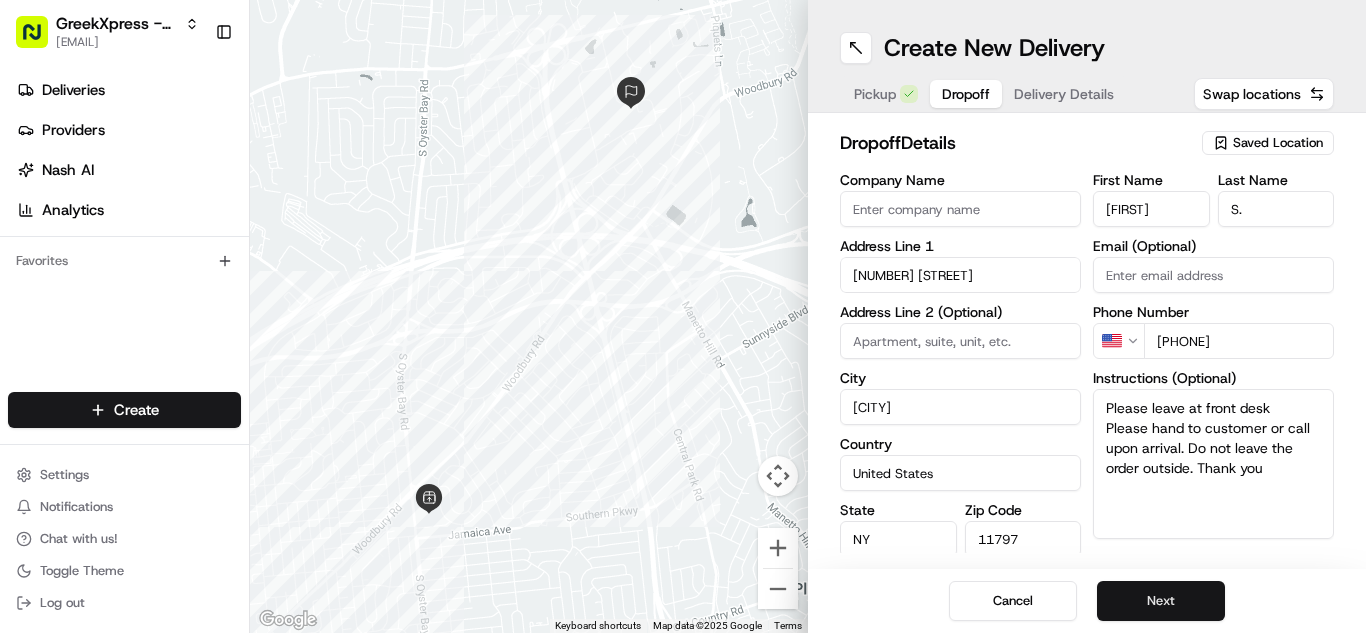 type on "Please leave at front desk
Please hand to customer or call upon arrival. Do not leave the order outside. Thank you" 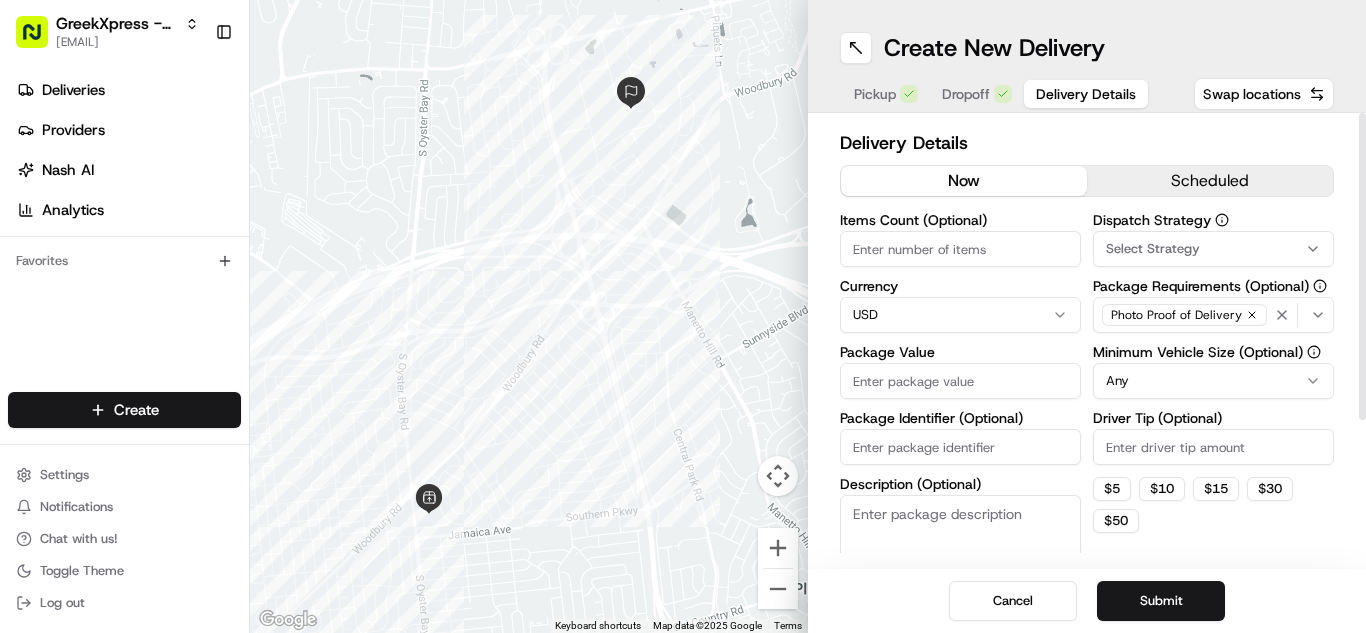 click on "Package Value" at bounding box center (960, 381) 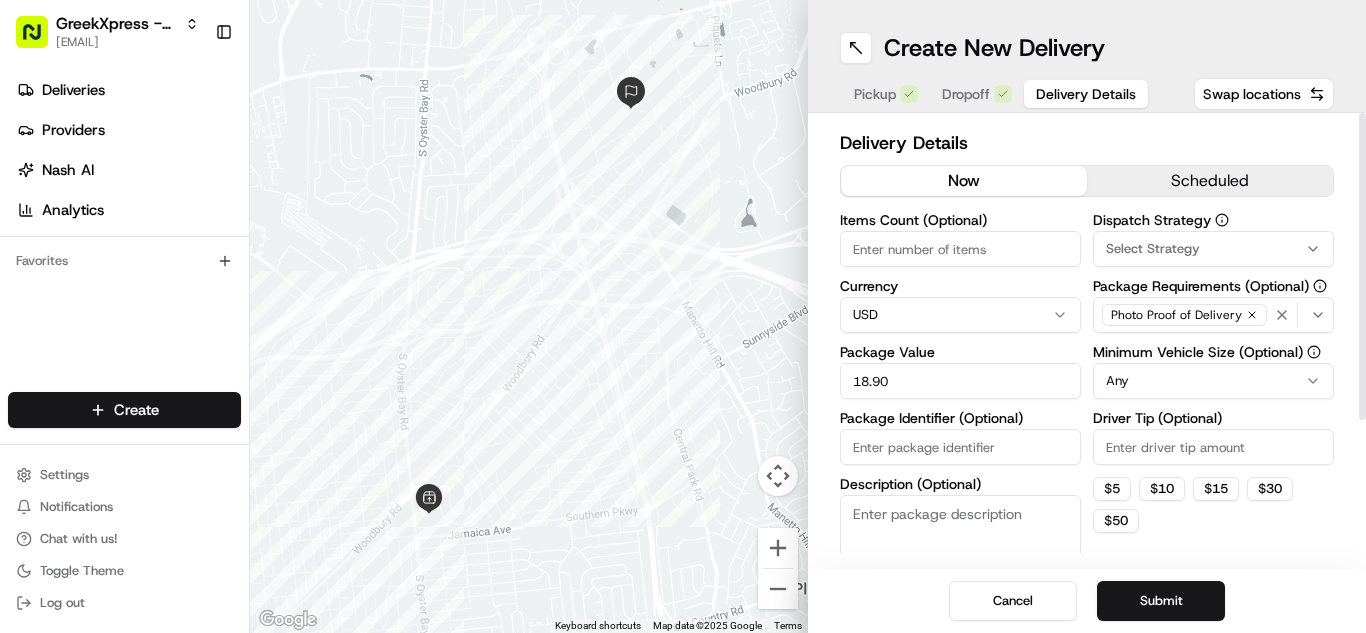 type on "18.90" 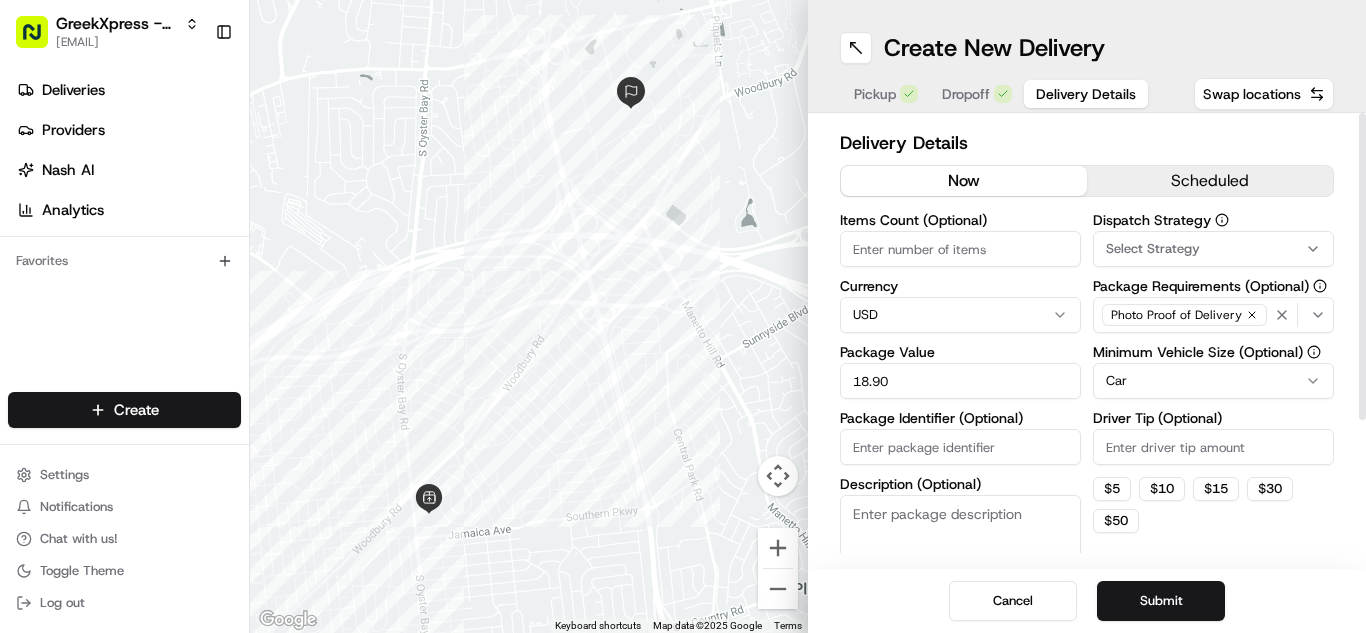 click on "Driver Tip (Optional)" at bounding box center (1213, 447) 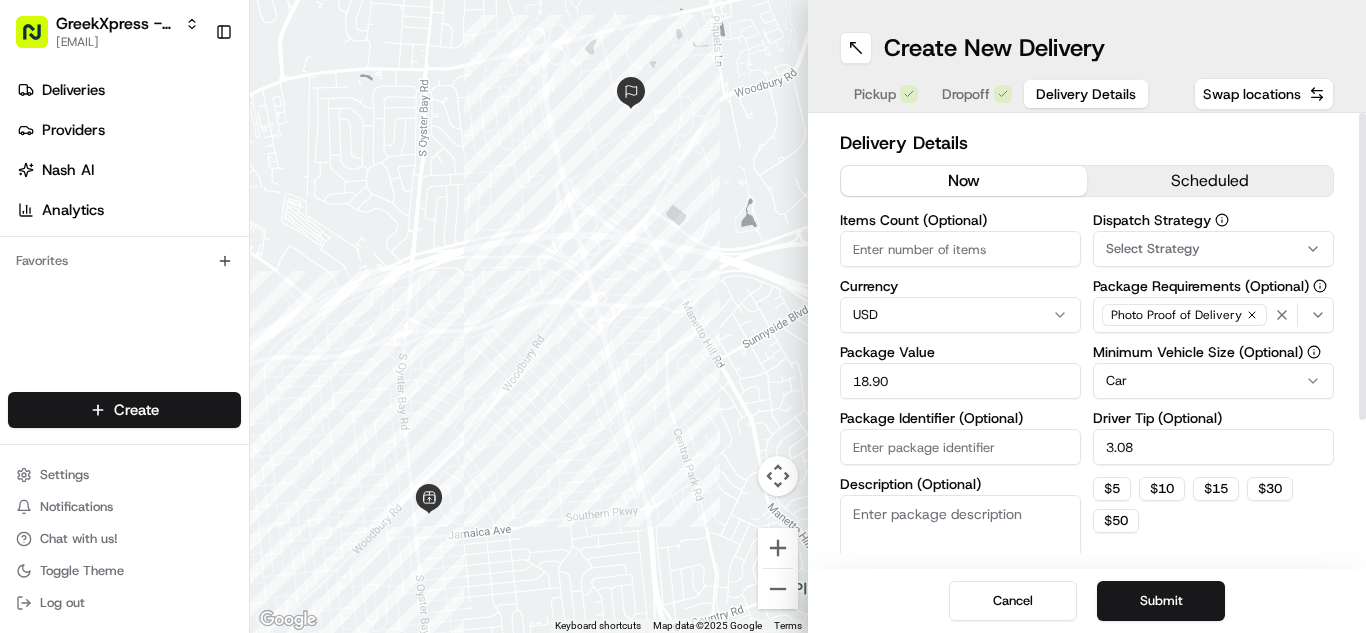 type on "3.08" 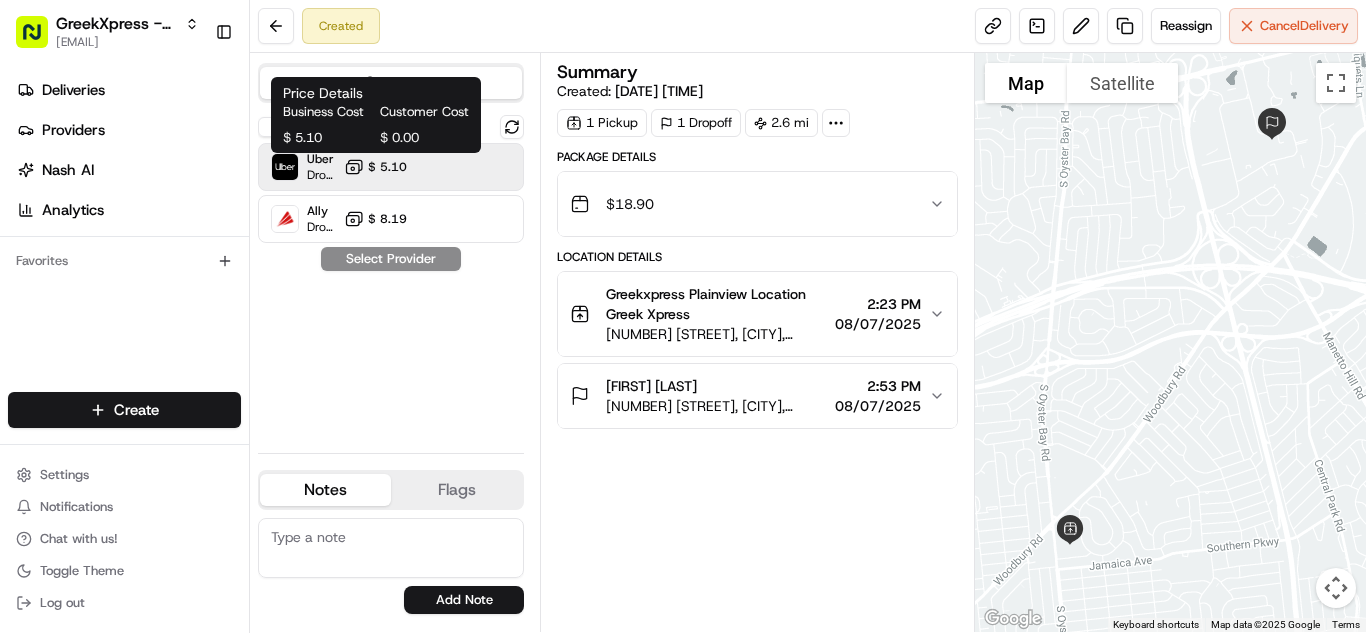 click 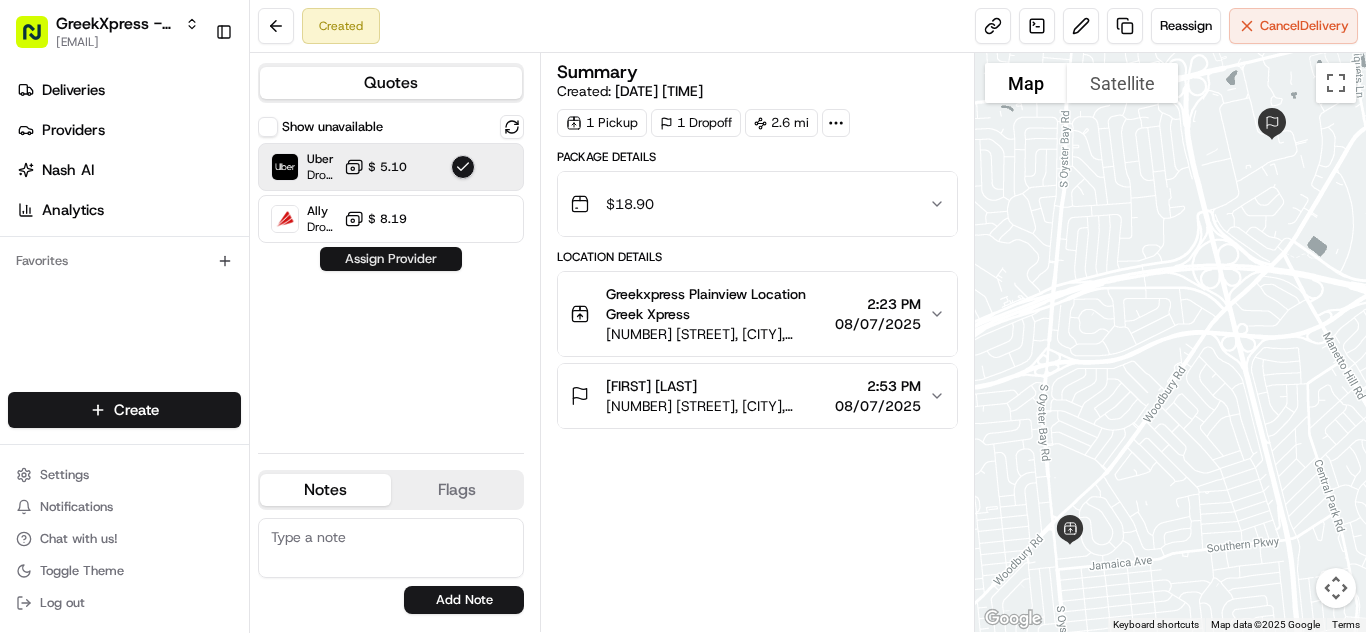 click on "Assign Provider" at bounding box center [391, 259] 